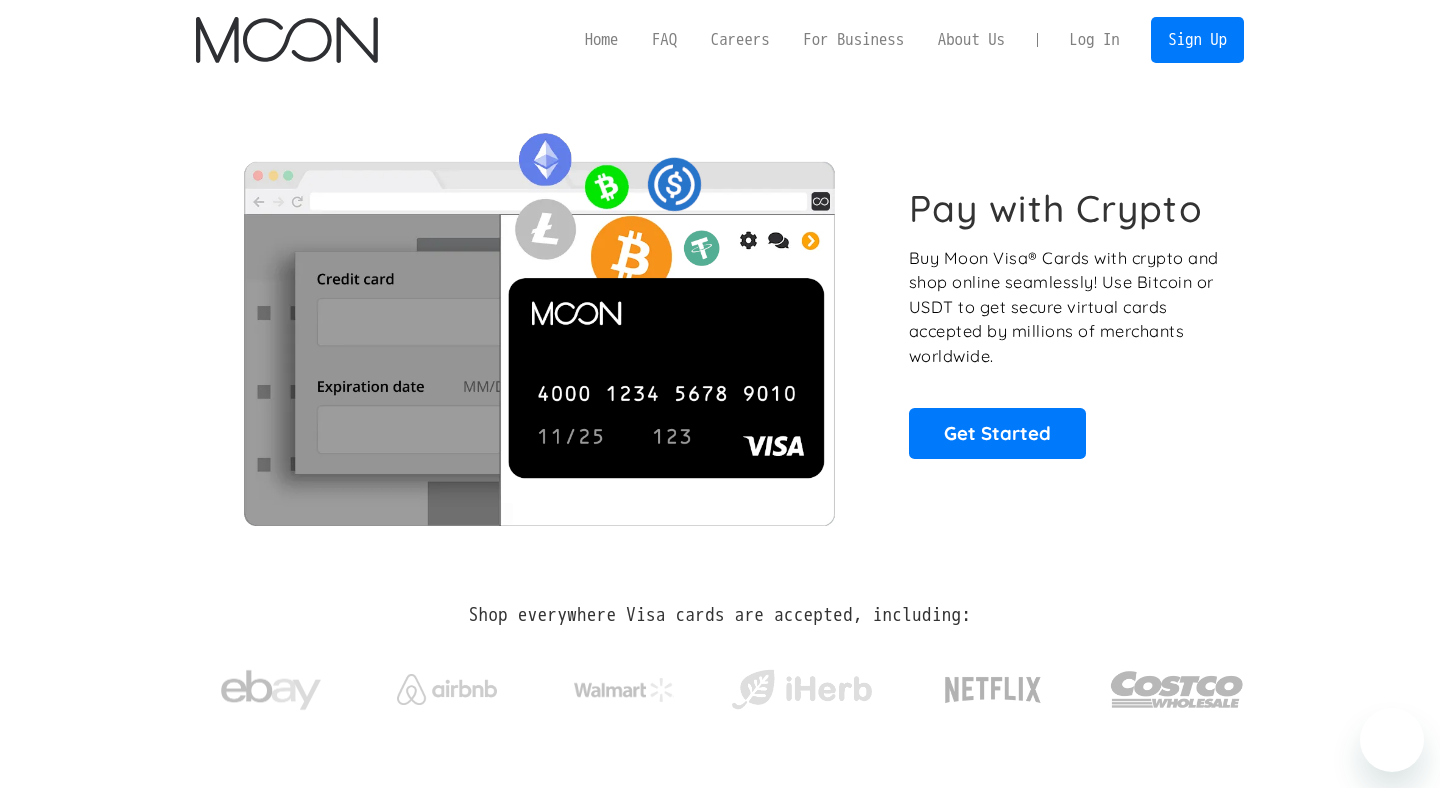 scroll, scrollTop: 0, scrollLeft: 0, axis: both 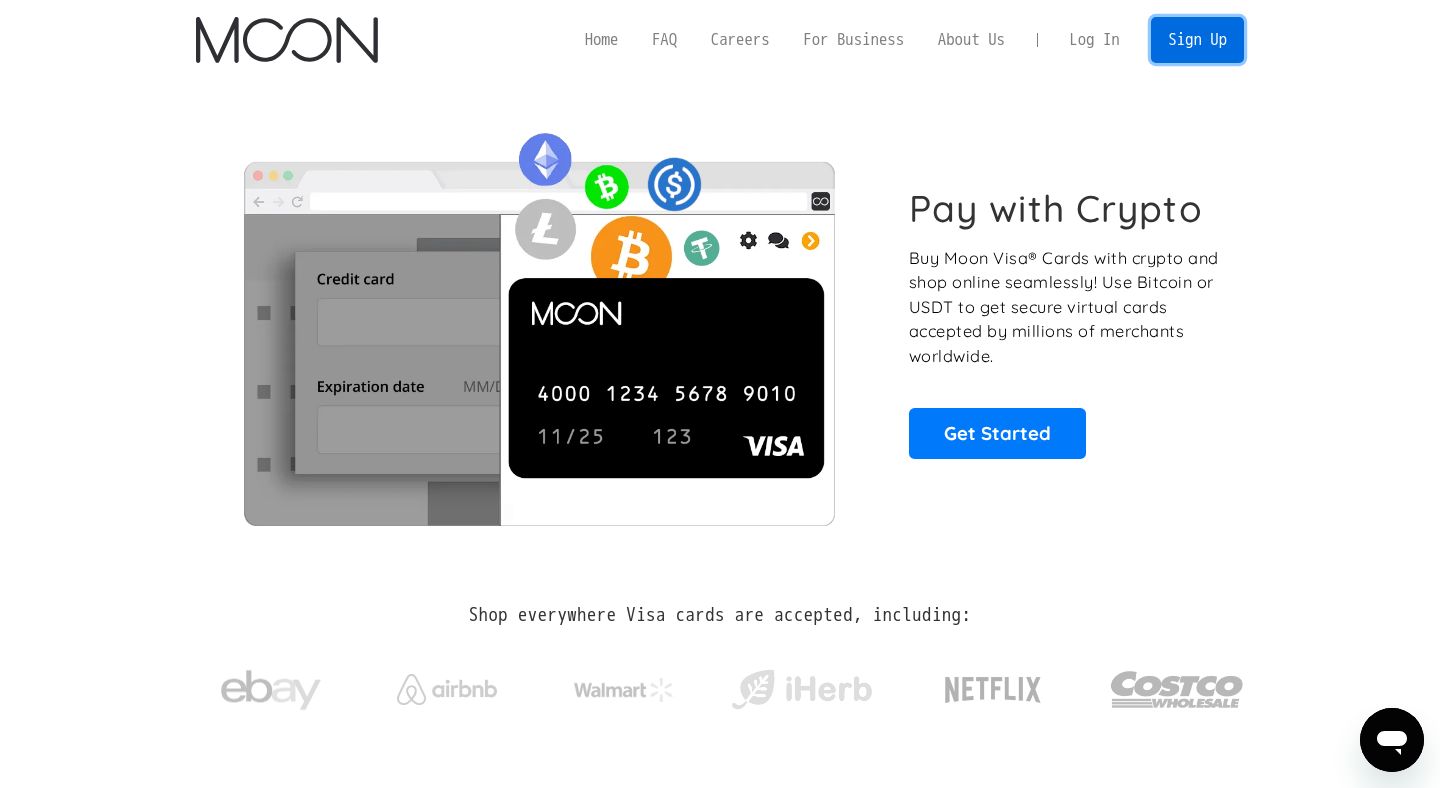 click on "Sign Up" at bounding box center (1197, 39) 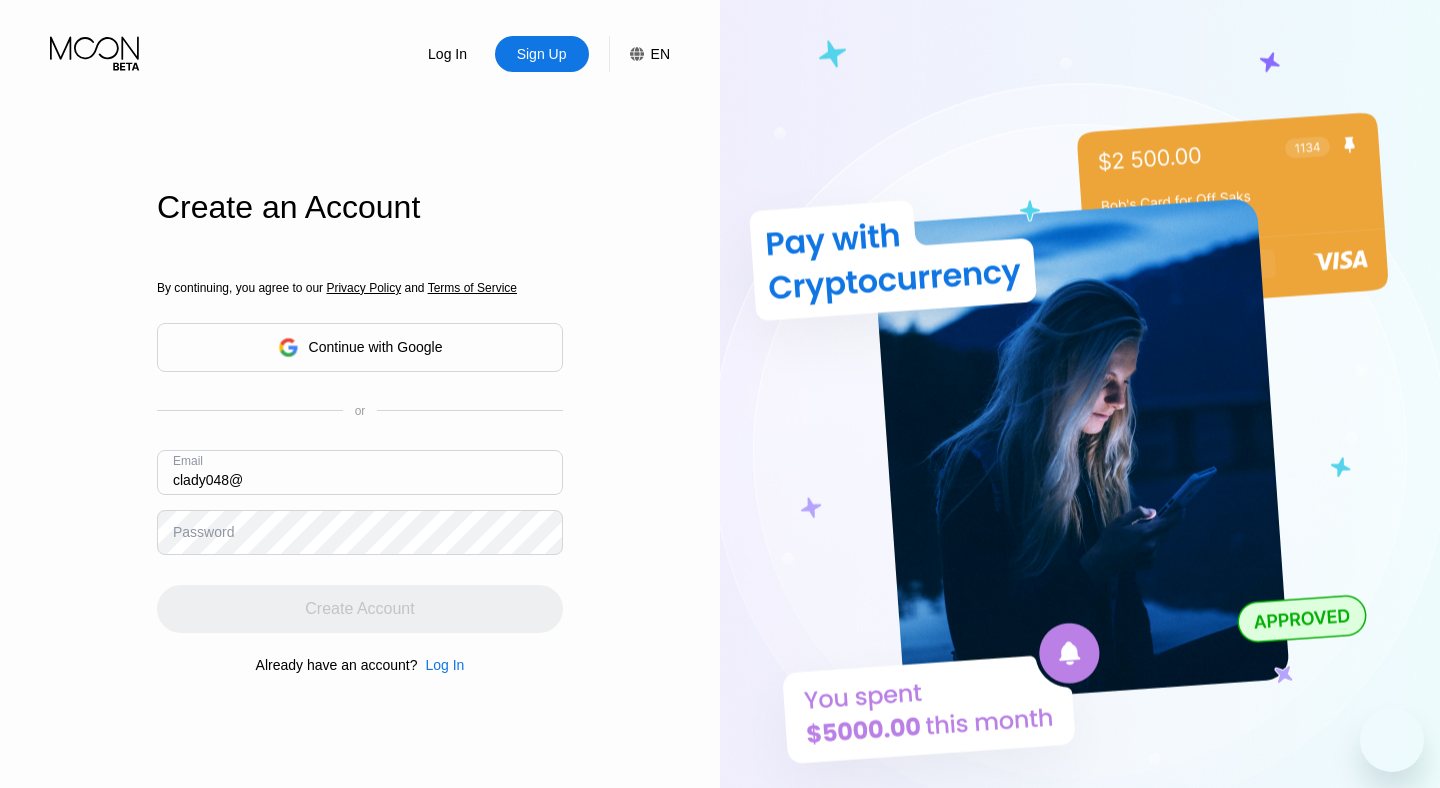 scroll, scrollTop: 0, scrollLeft: 0, axis: both 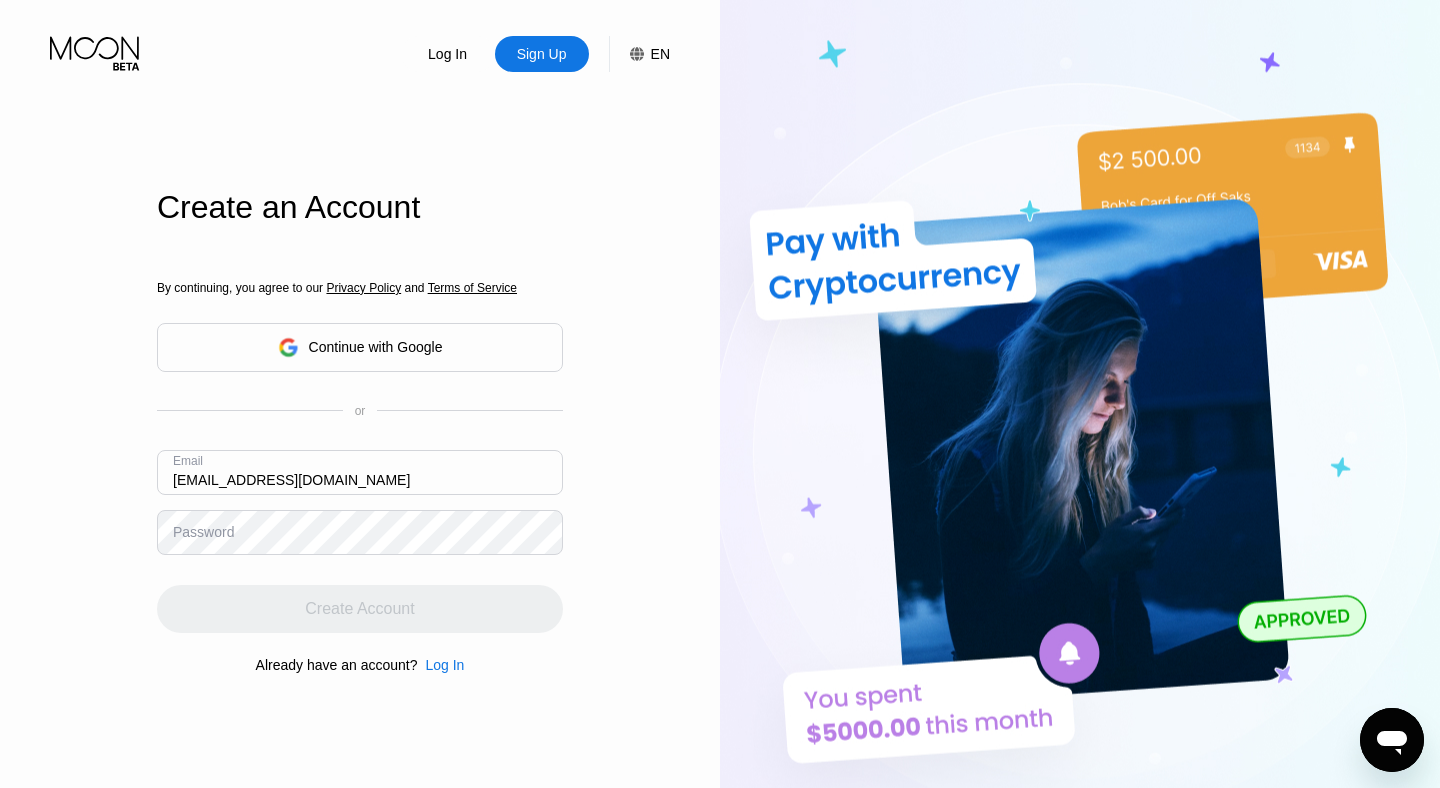 type on "clady048@gmail.com" 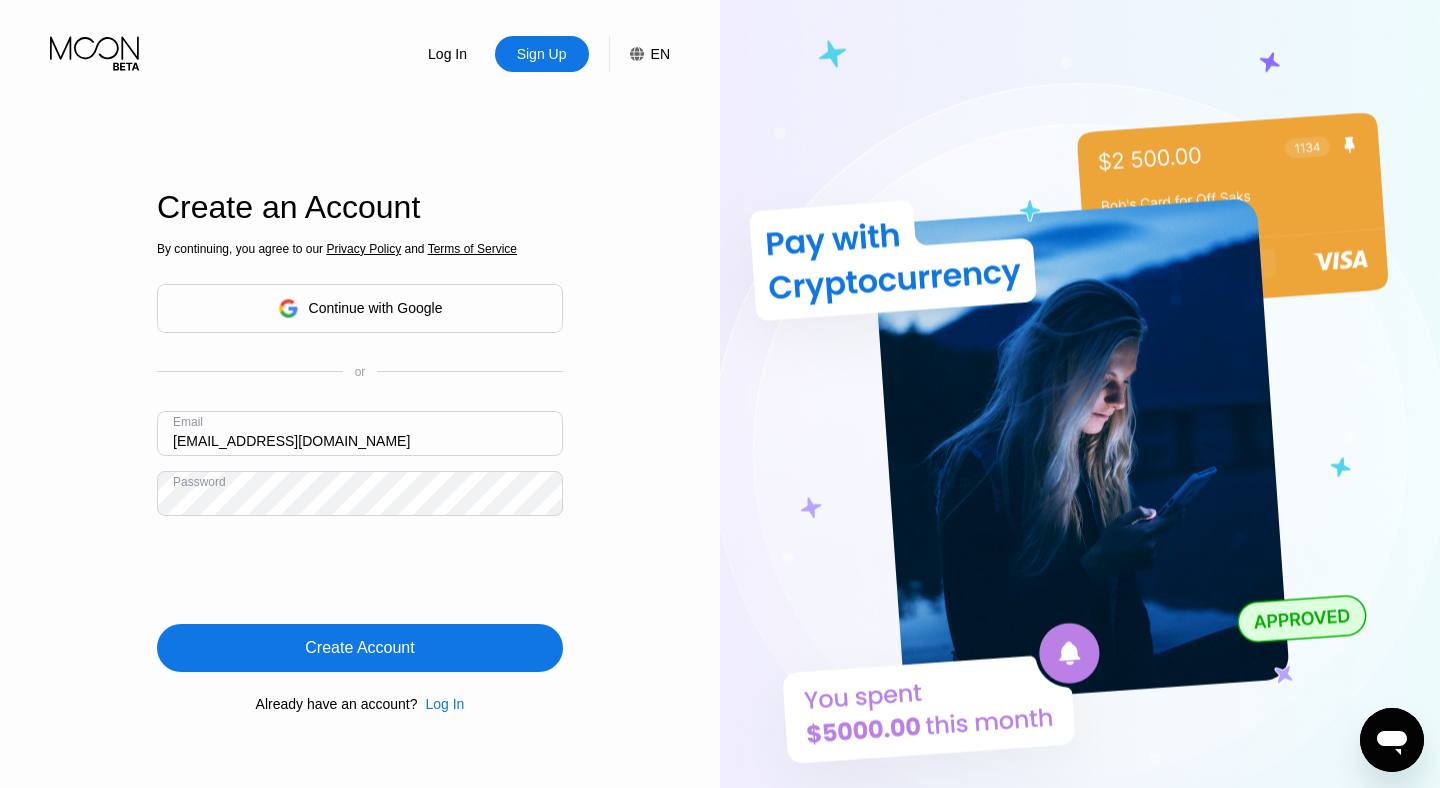 click on "Create Account" at bounding box center (359, 648) 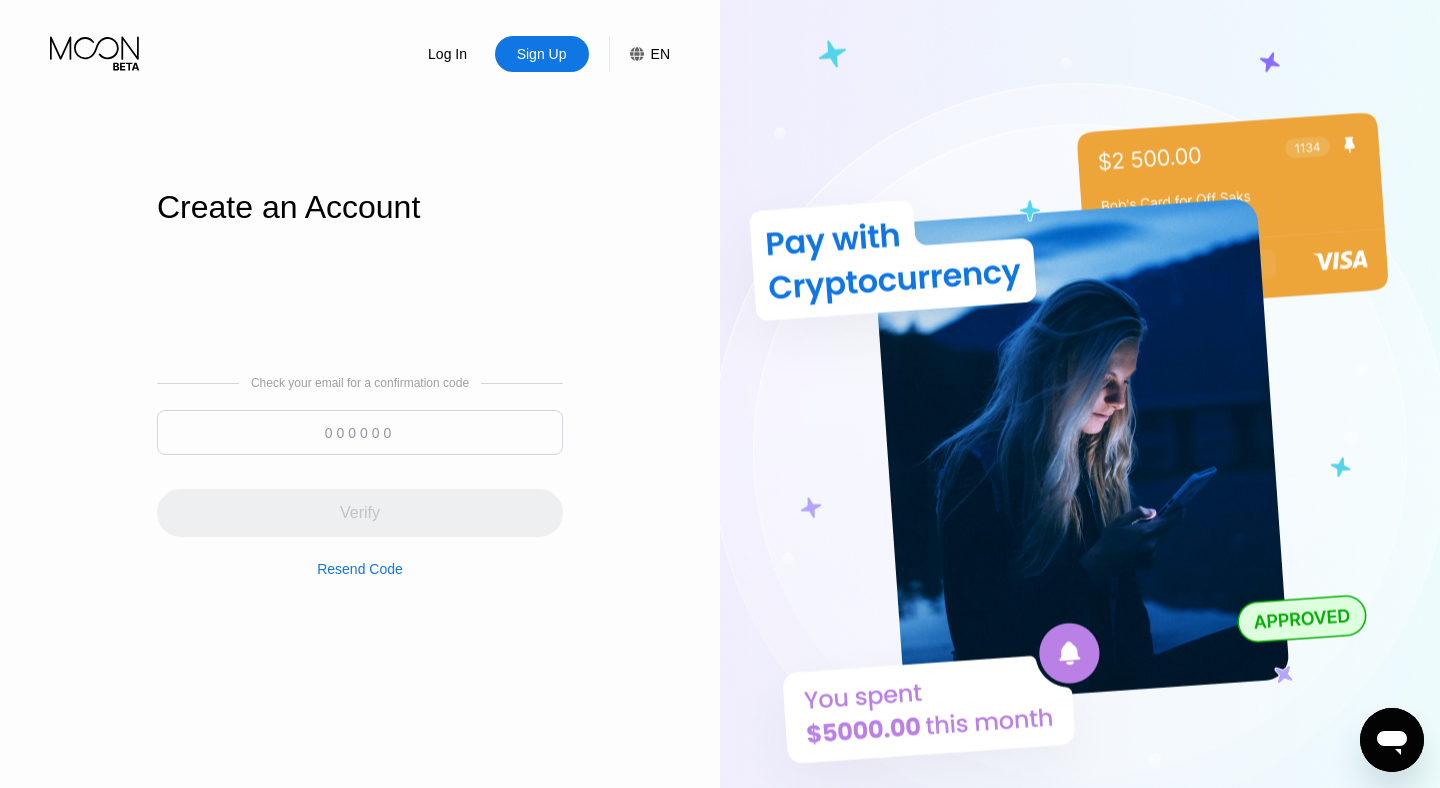 click at bounding box center [360, 432] 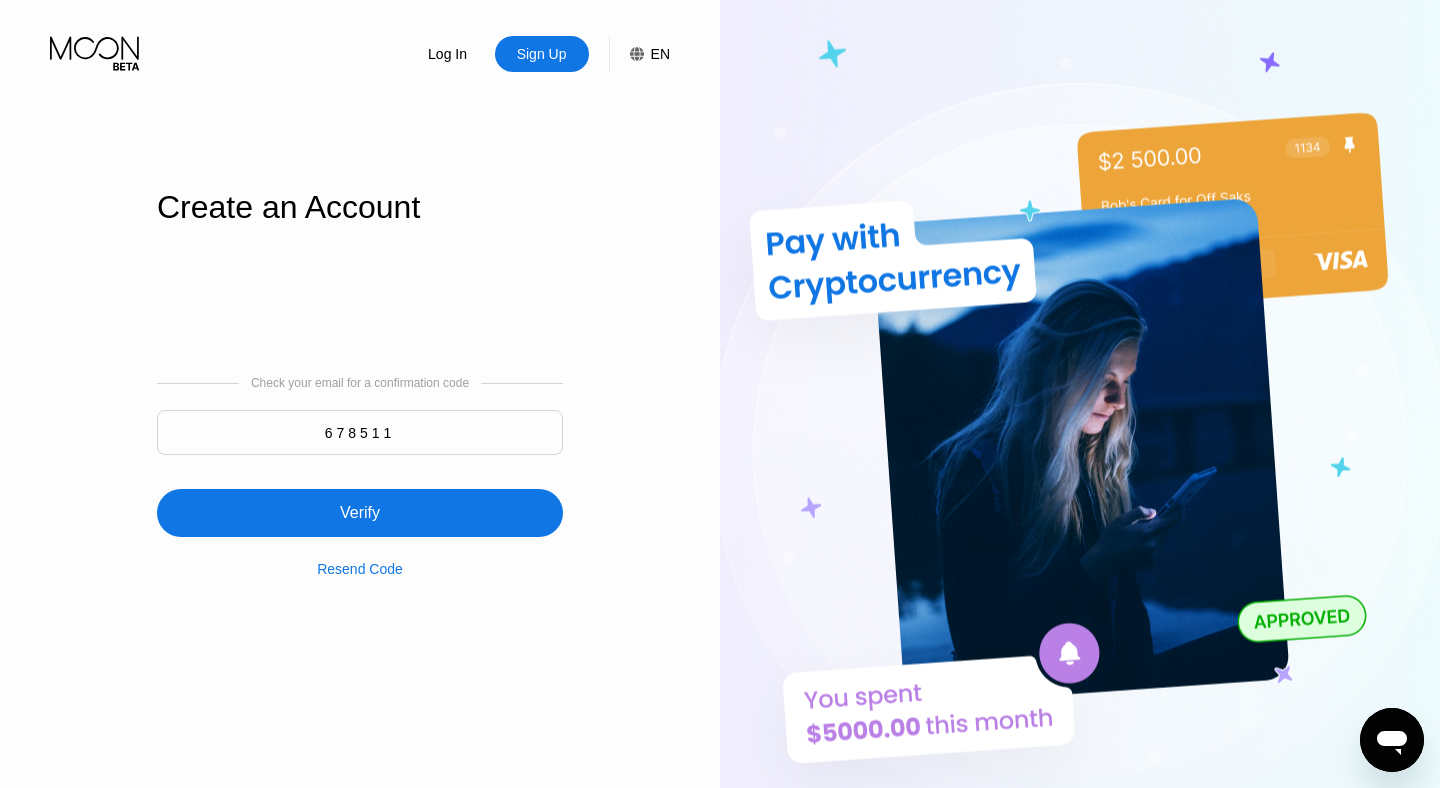 type on "678511" 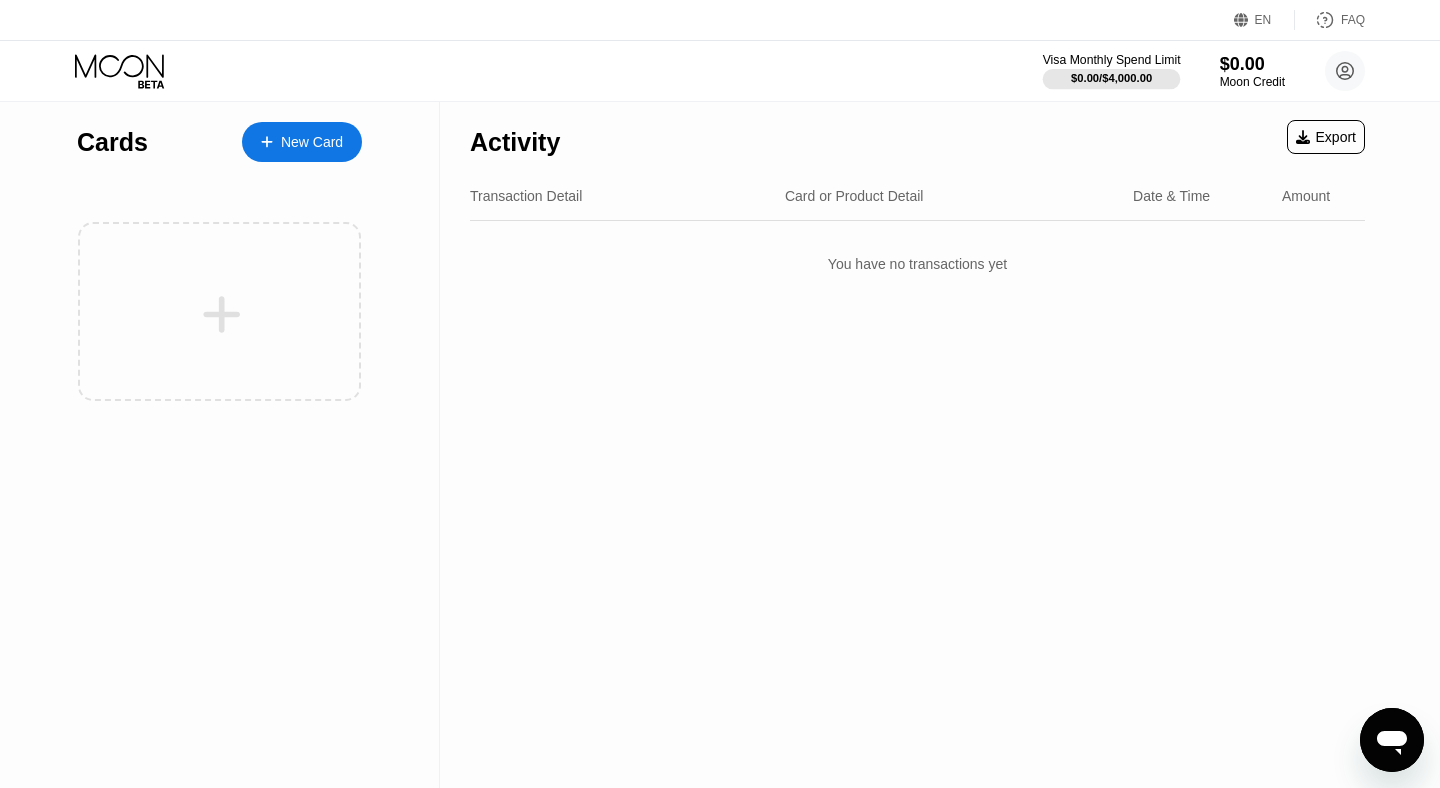 click on "$0.00 / $4,000.00" at bounding box center (1111, 78) 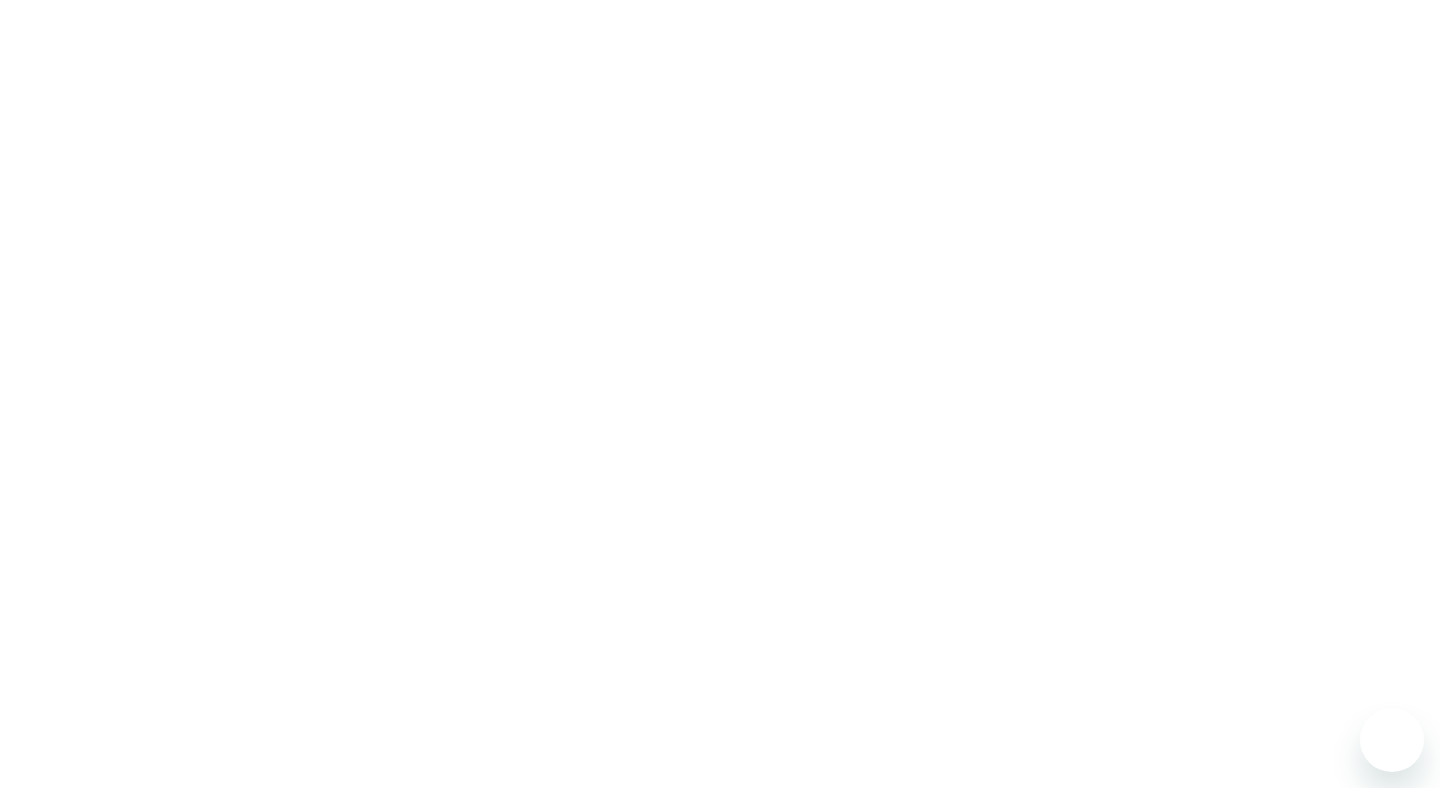 scroll, scrollTop: 0, scrollLeft: 0, axis: both 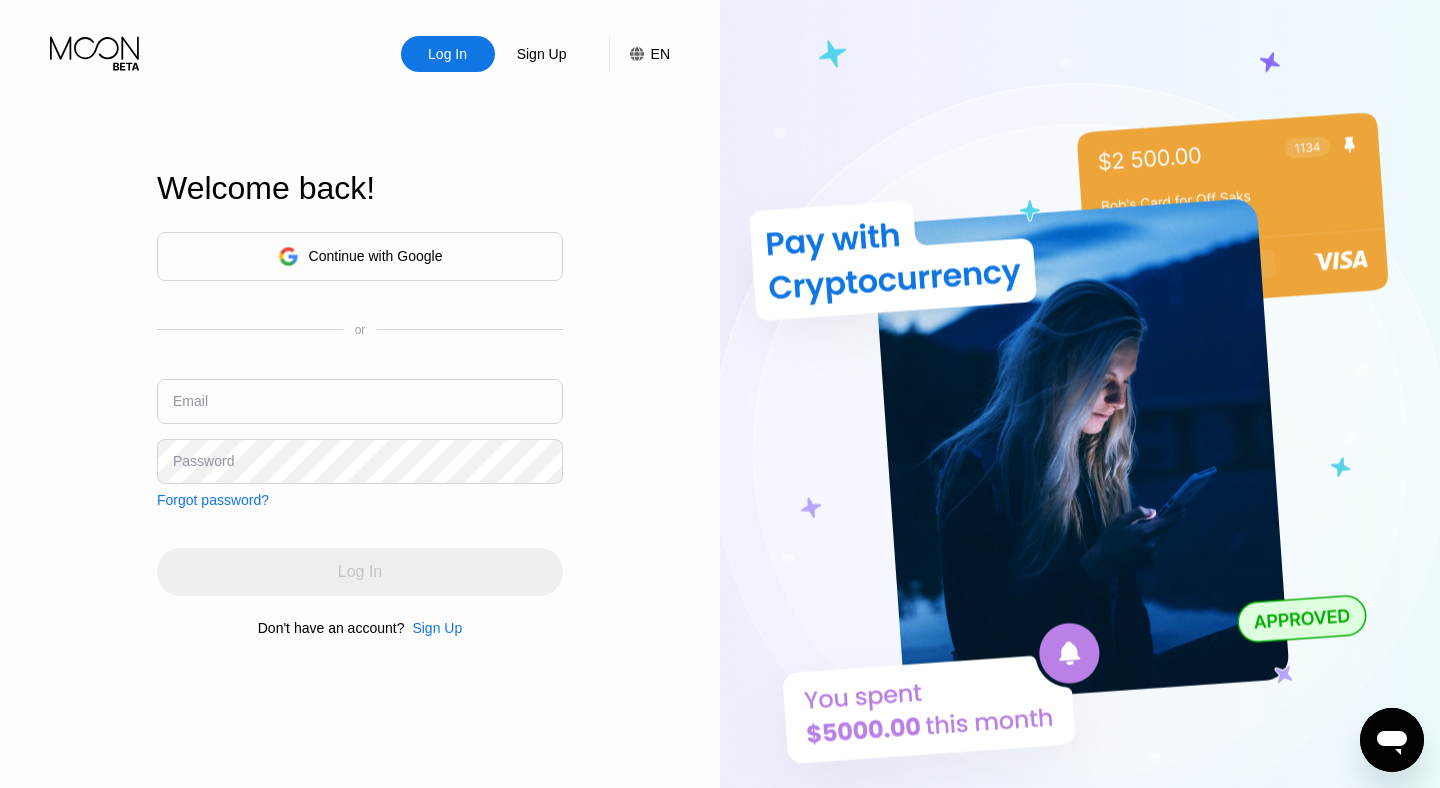 click at bounding box center (360, 401) 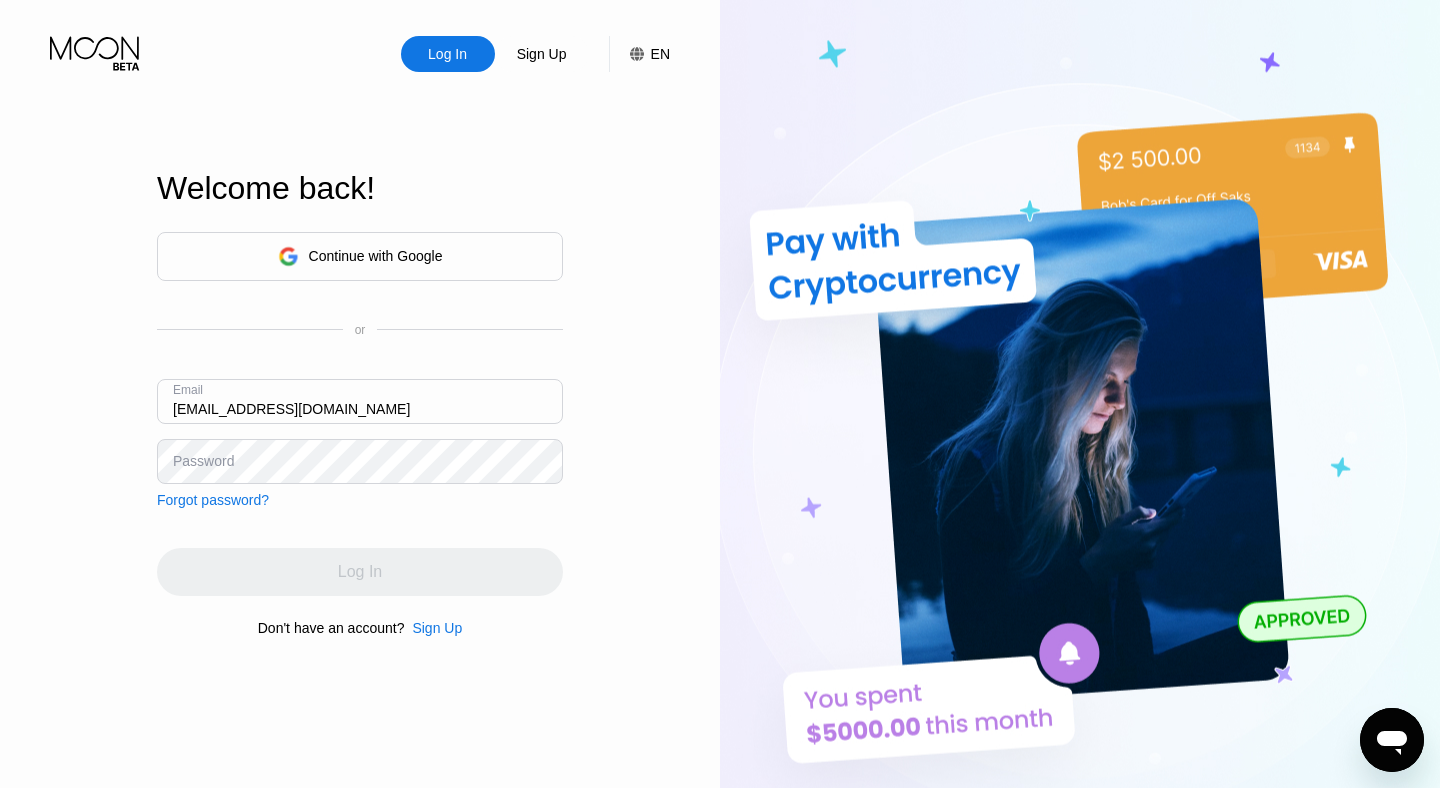 type on "[EMAIL_ADDRESS][DOMAIN_NAME]" 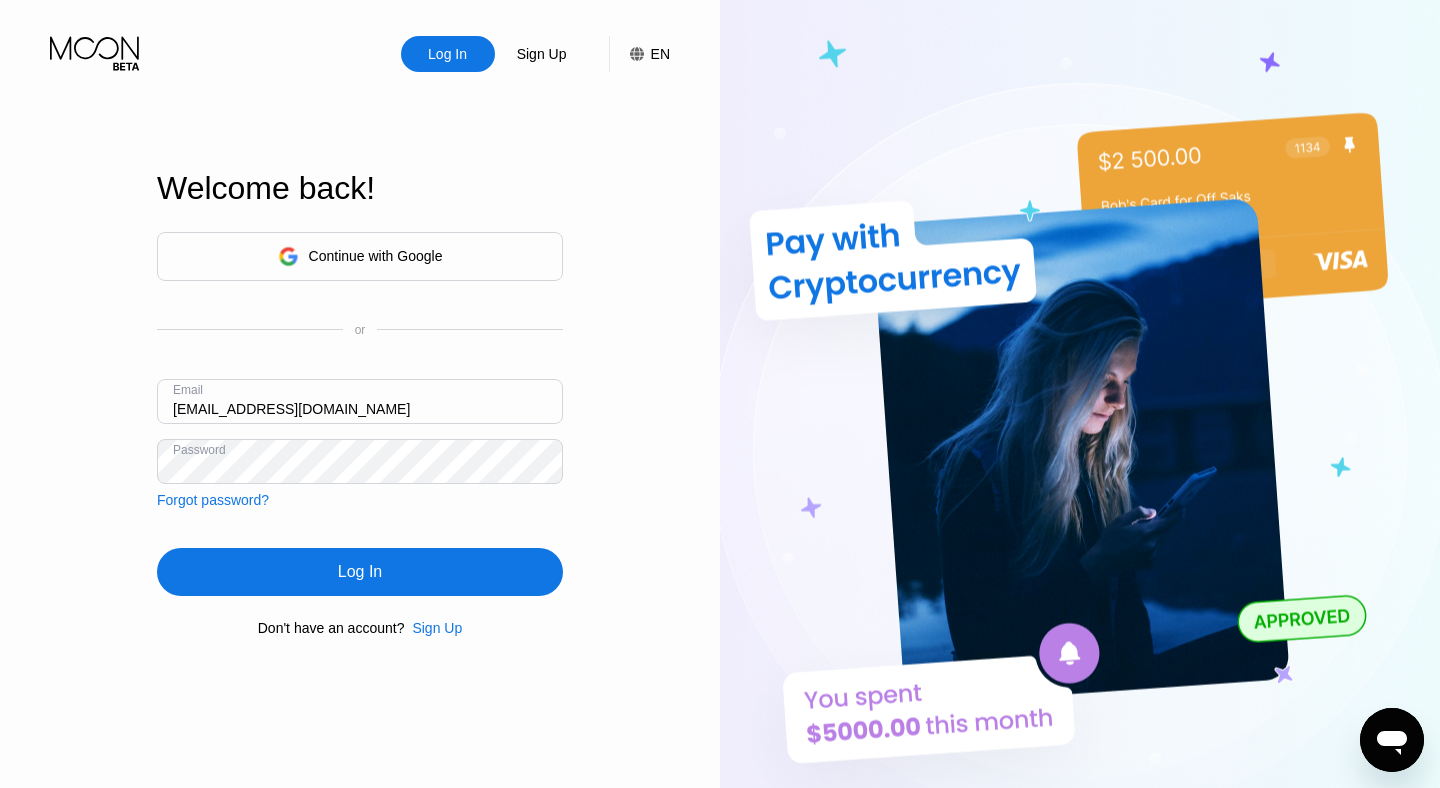 click on "Log In" at bounding box center (360, 572) 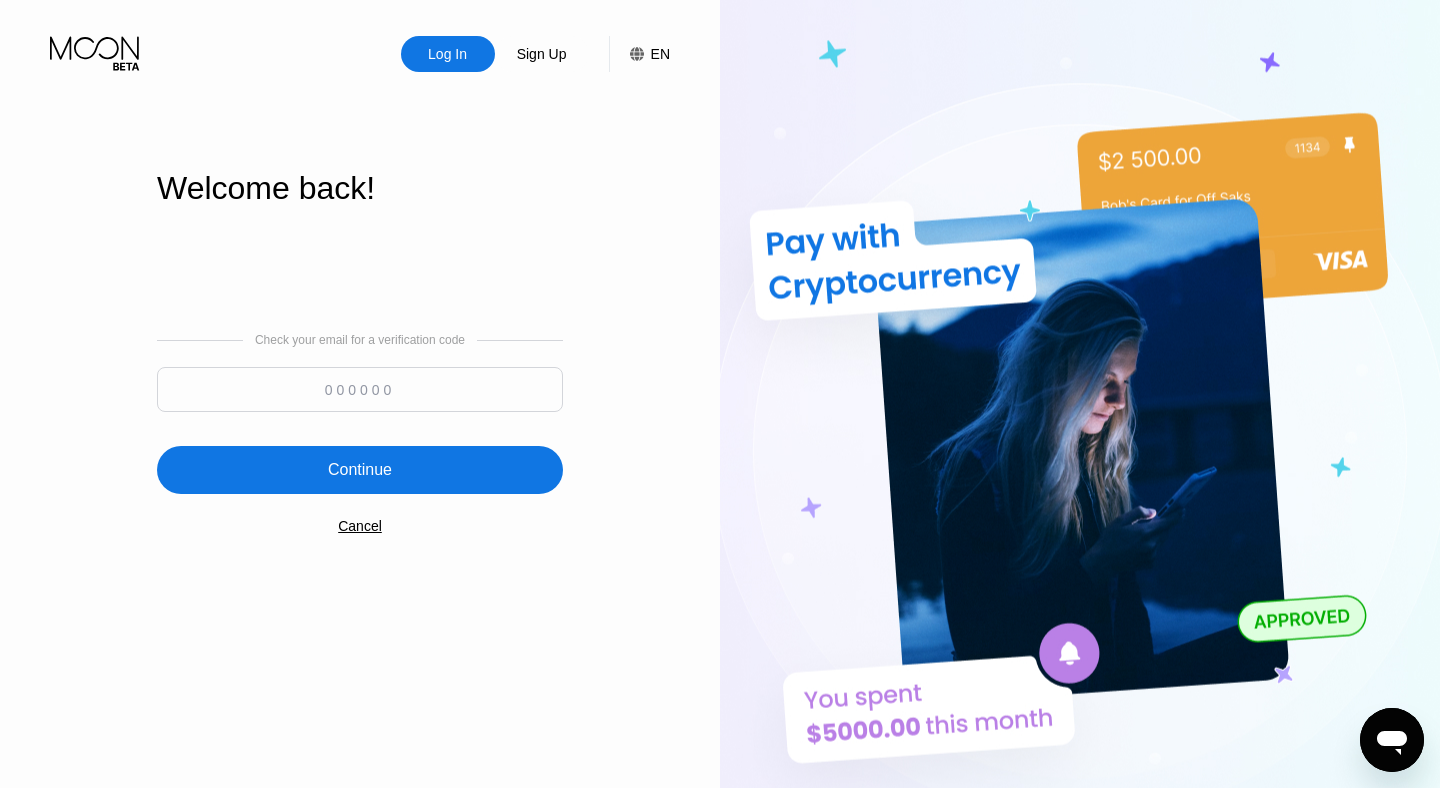 click at bounding box center [360, 389] 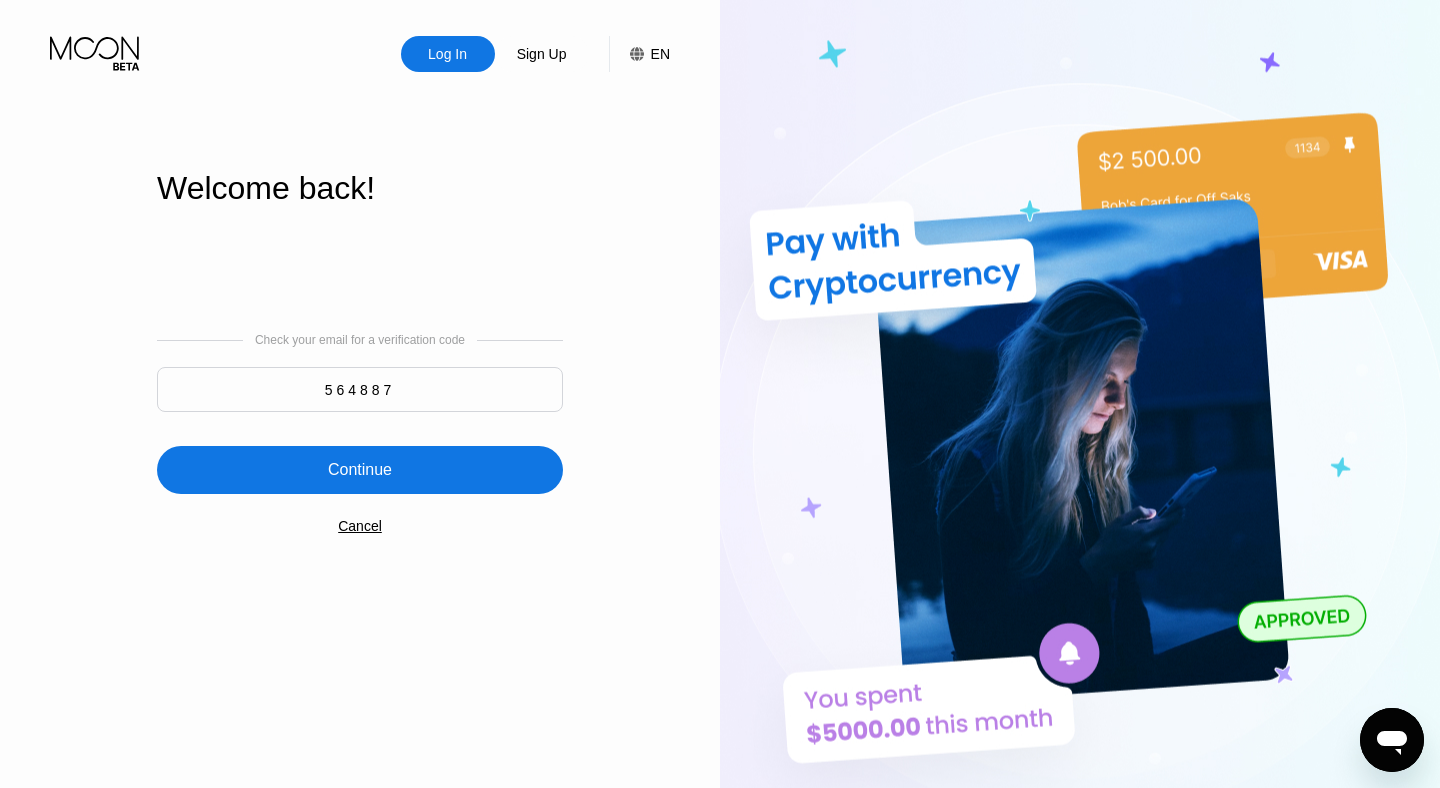 type on "564887" 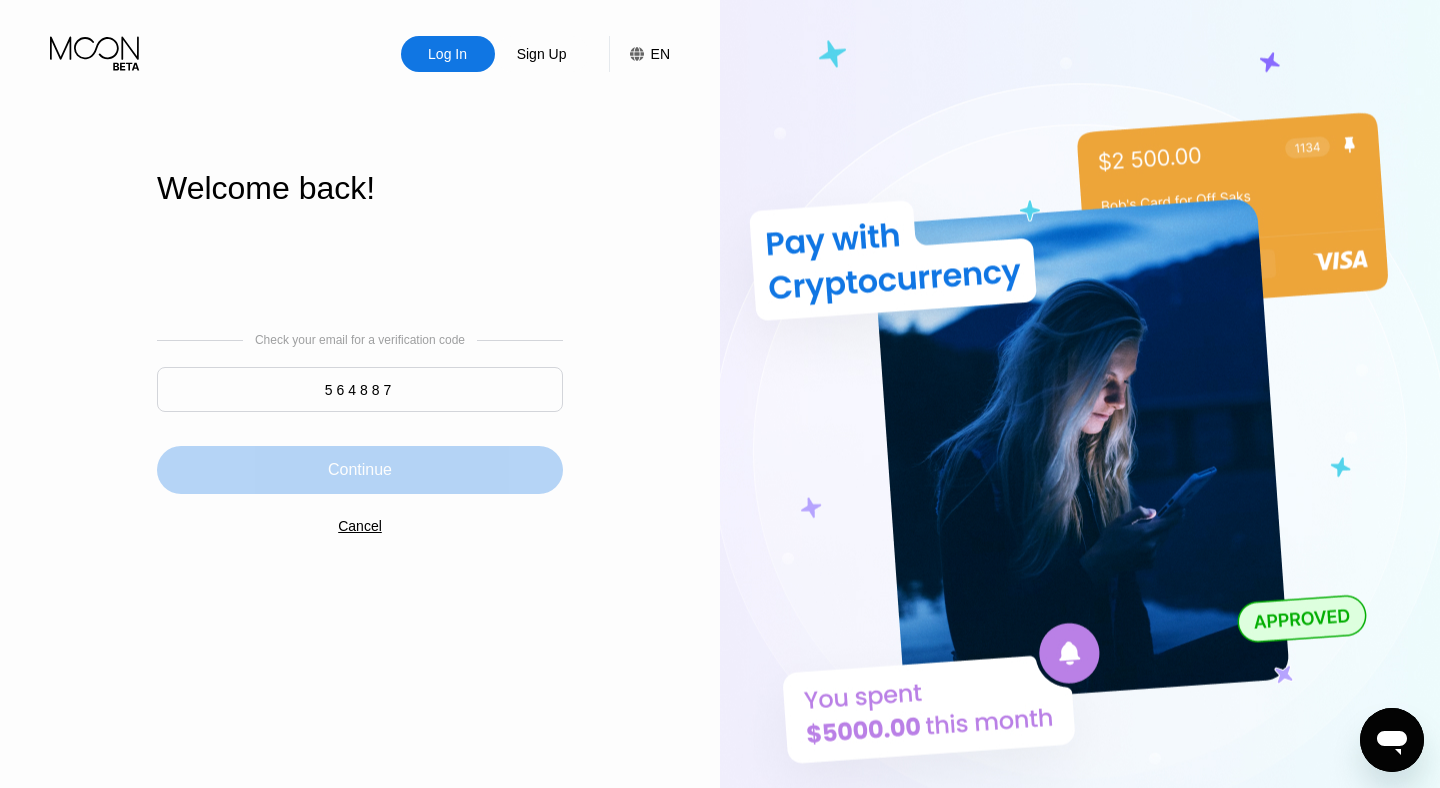 click on "Continue" at bounding box center (360, 470) 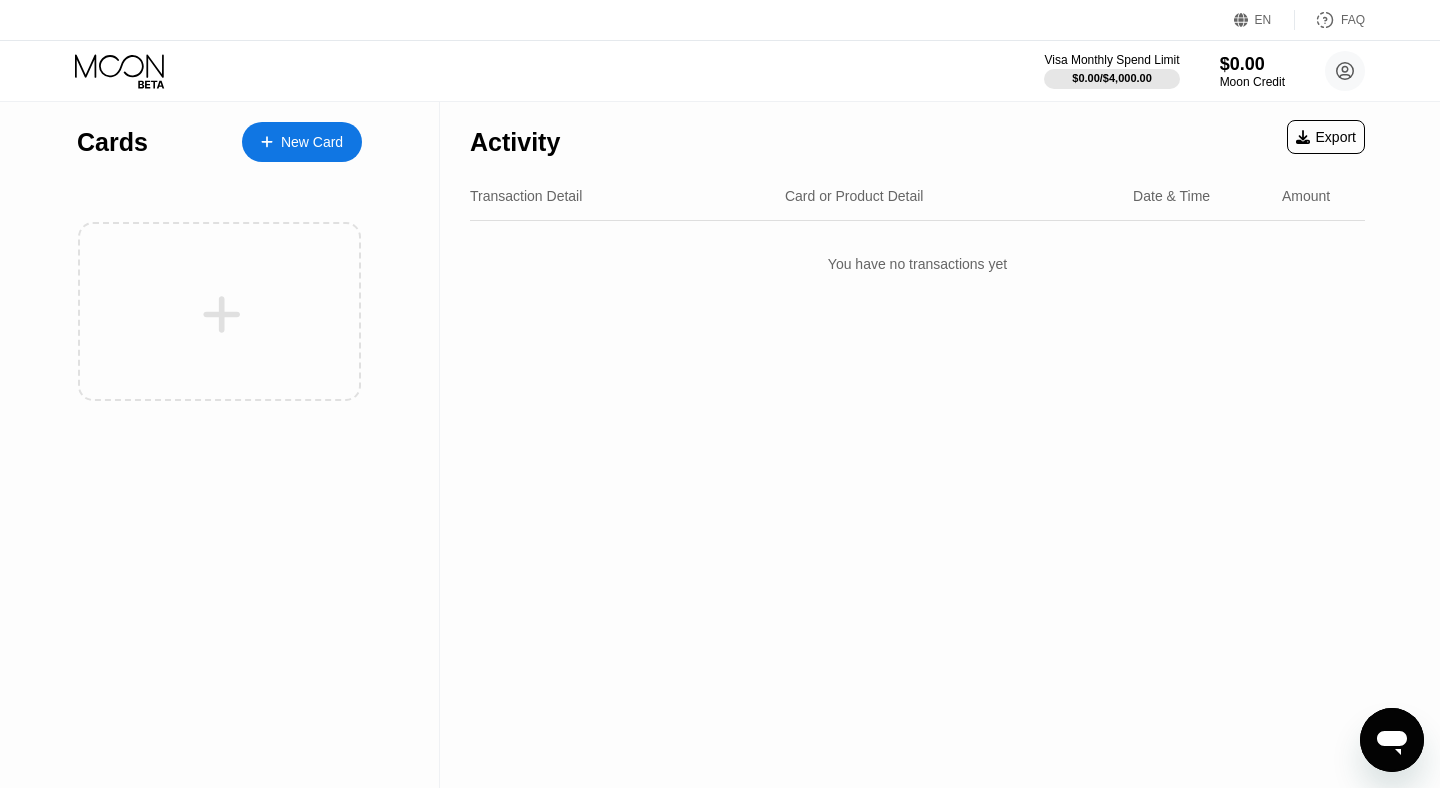 click on "New Card" at bounding box center [302, 142] 